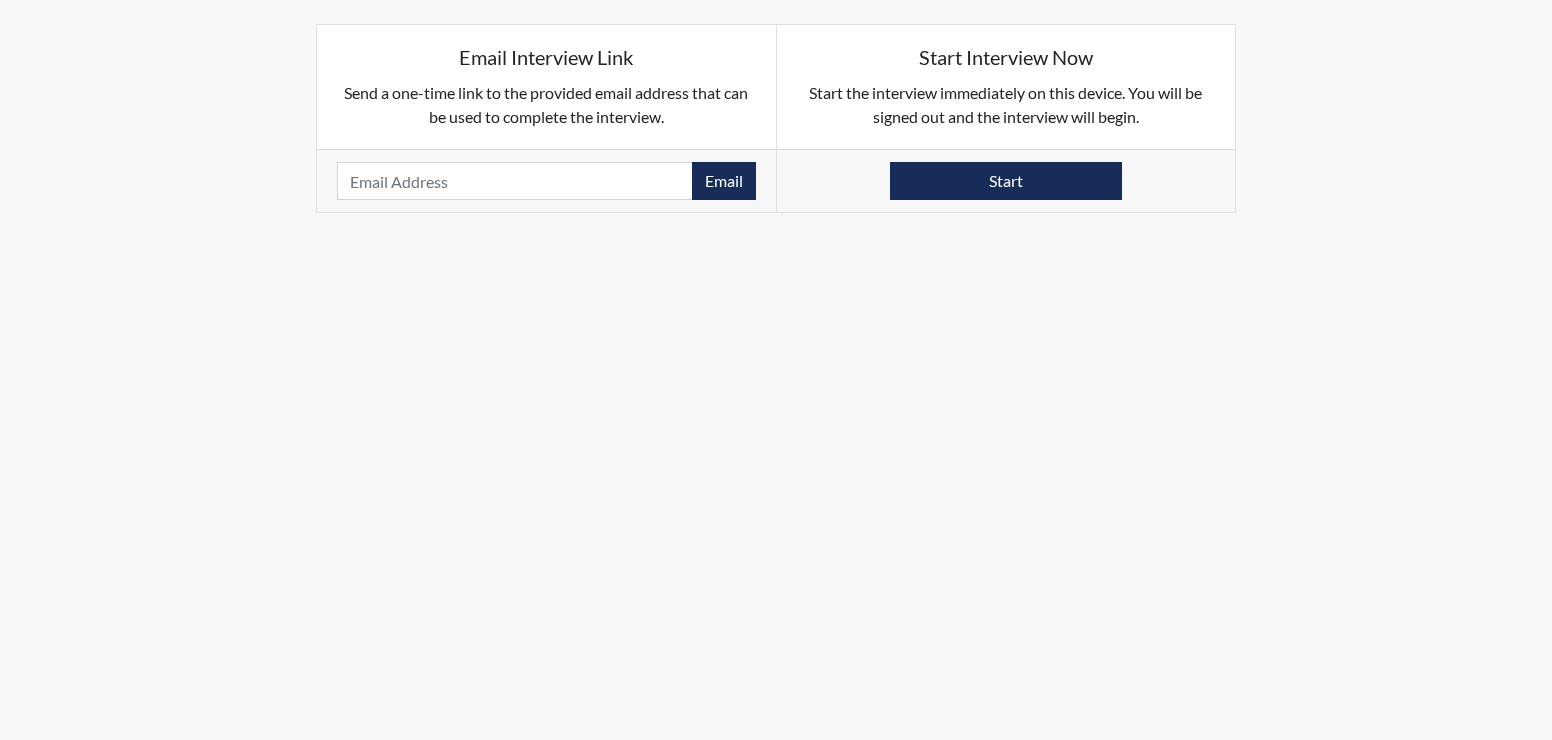 scroll, scrollTop: 0, scrollLeft: 0, axis: both 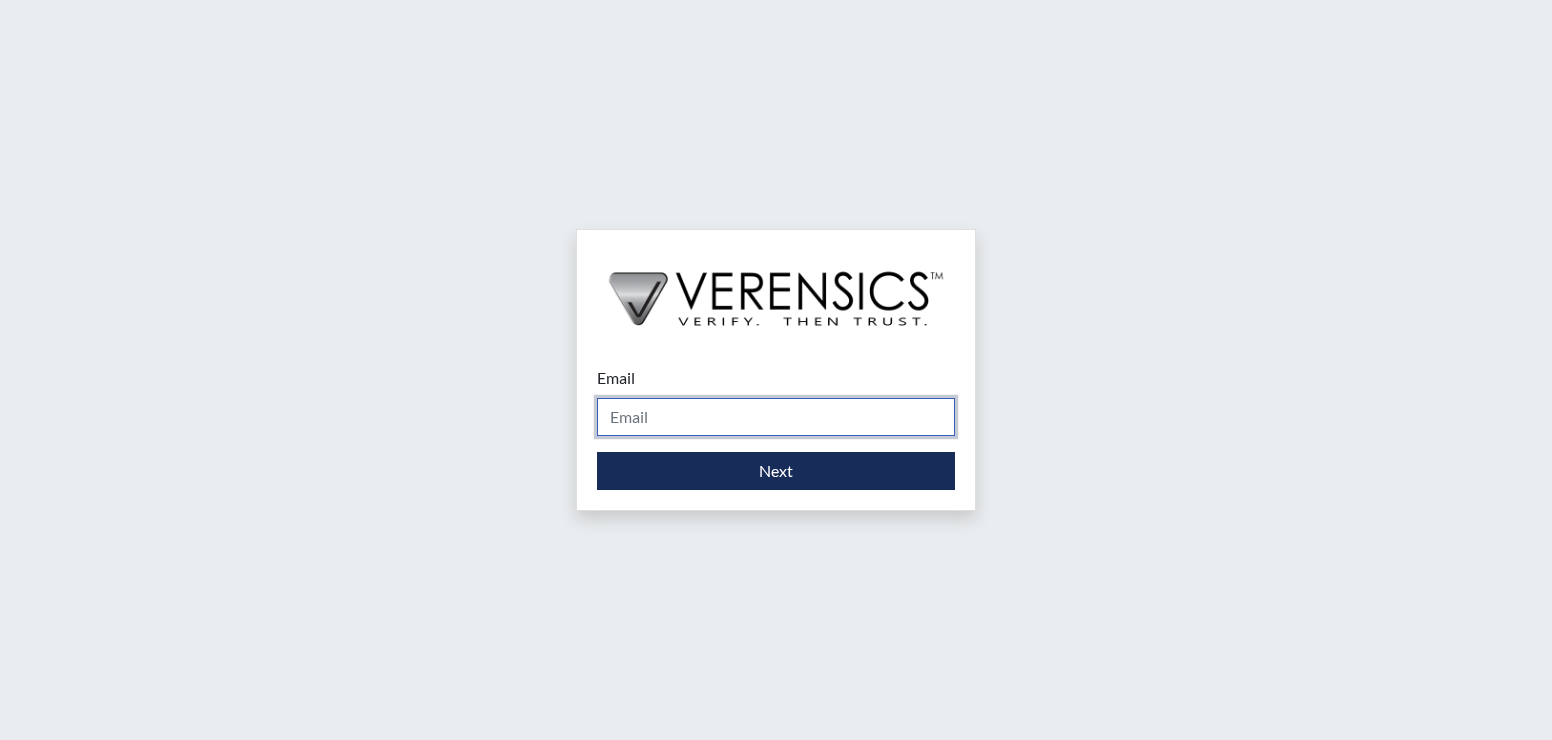 click on "Email" at bounding box center [776, 417] 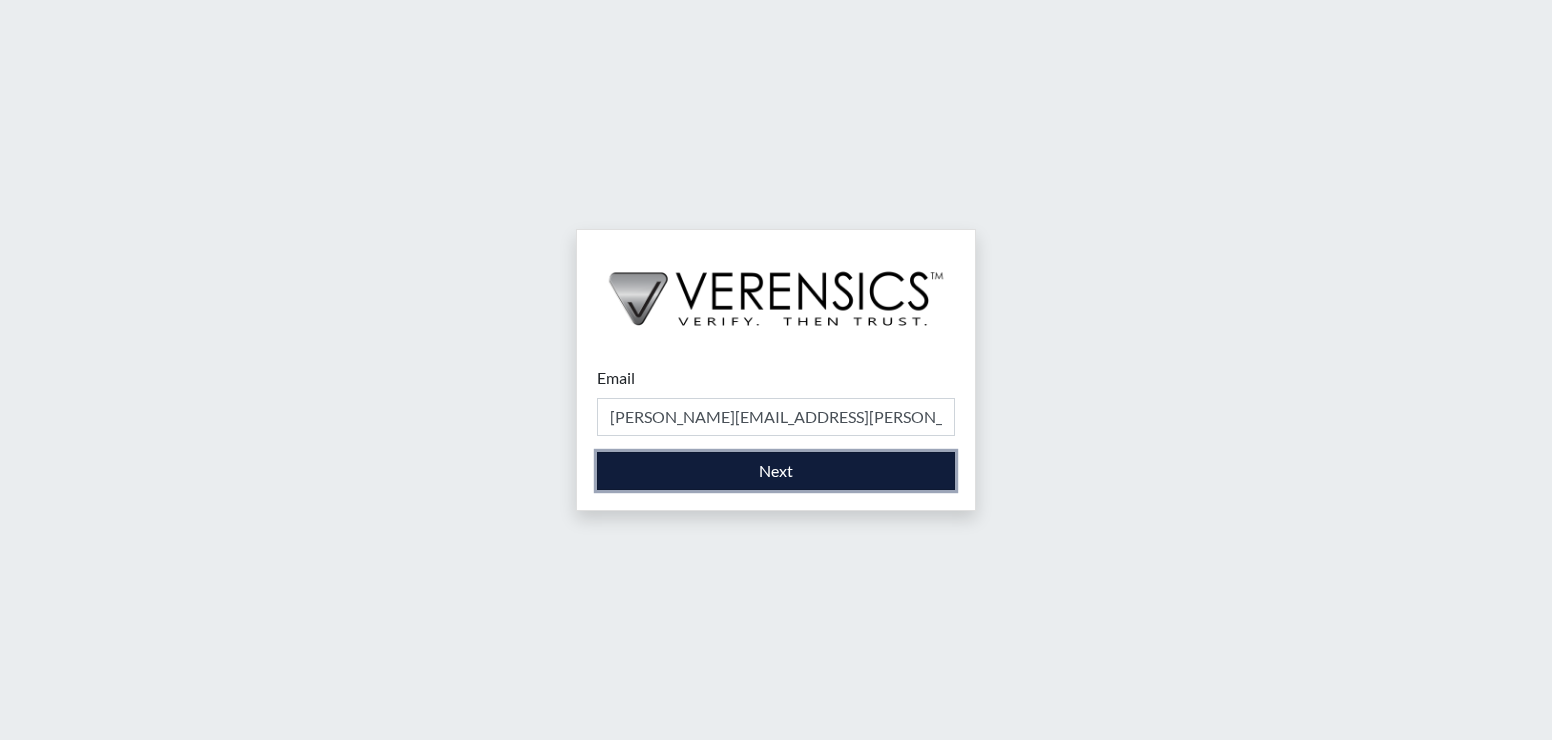 click on "Next" at bounding box center (776, 471) 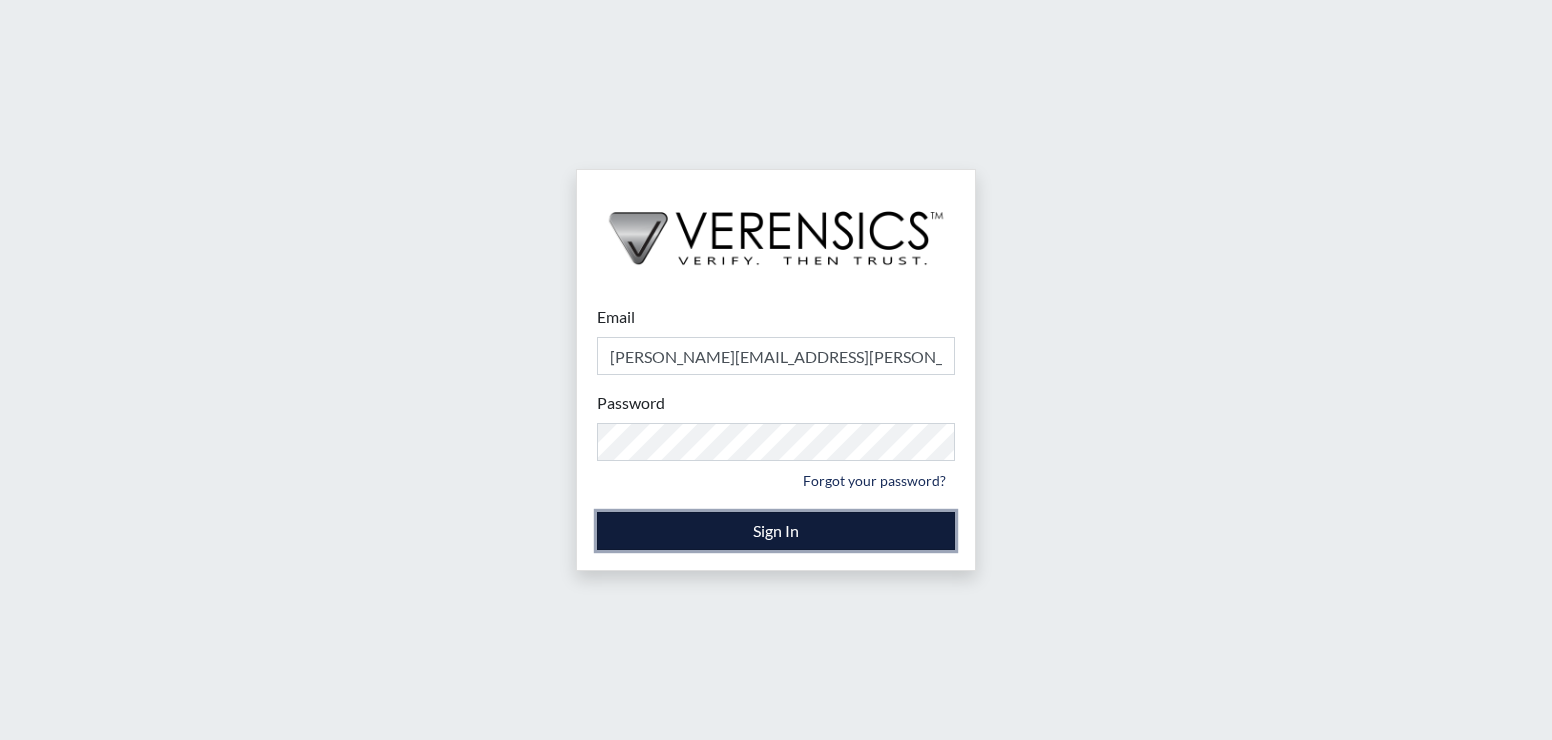 click on "Sign In" at bounding box center [776, 531] 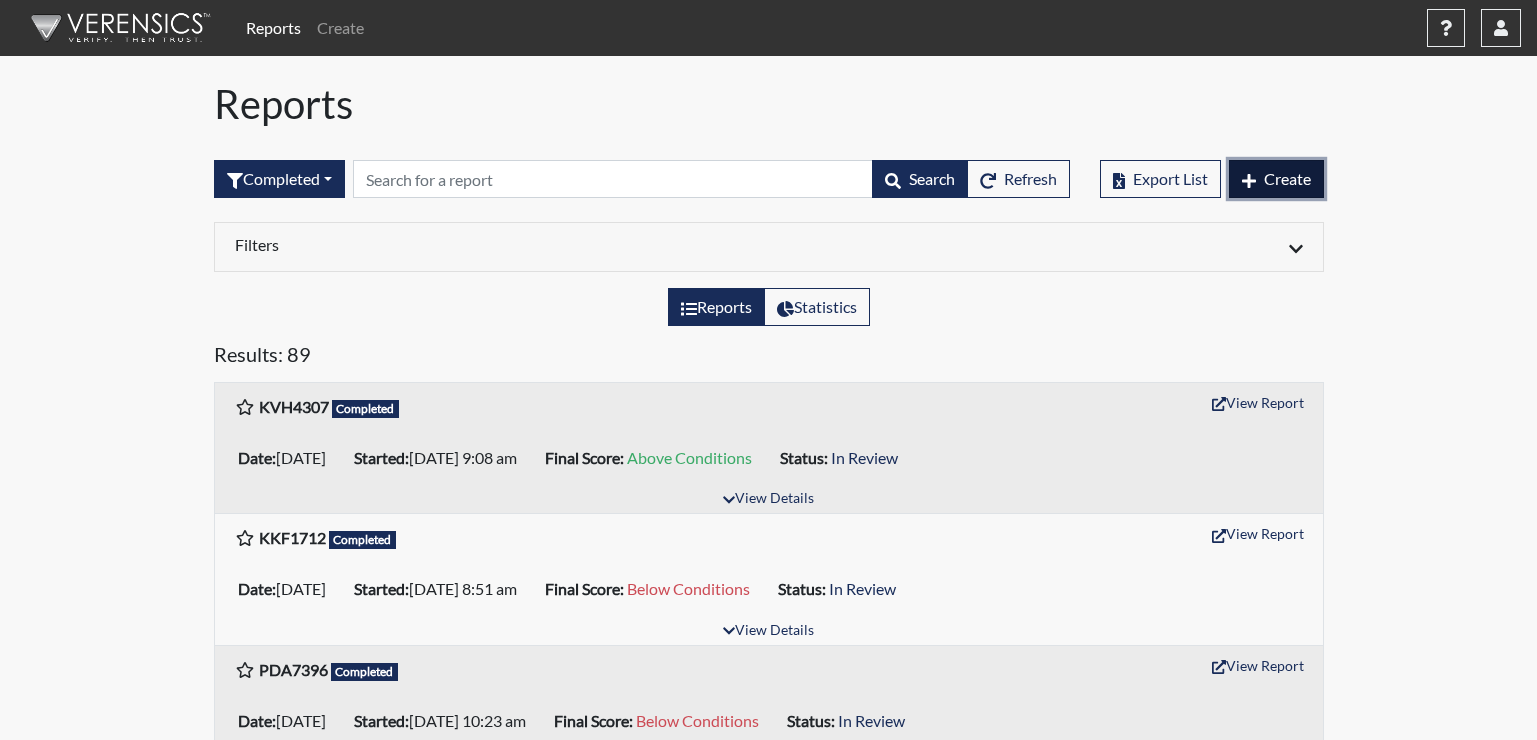 click on "Create" at bounding box center (1287, 178) 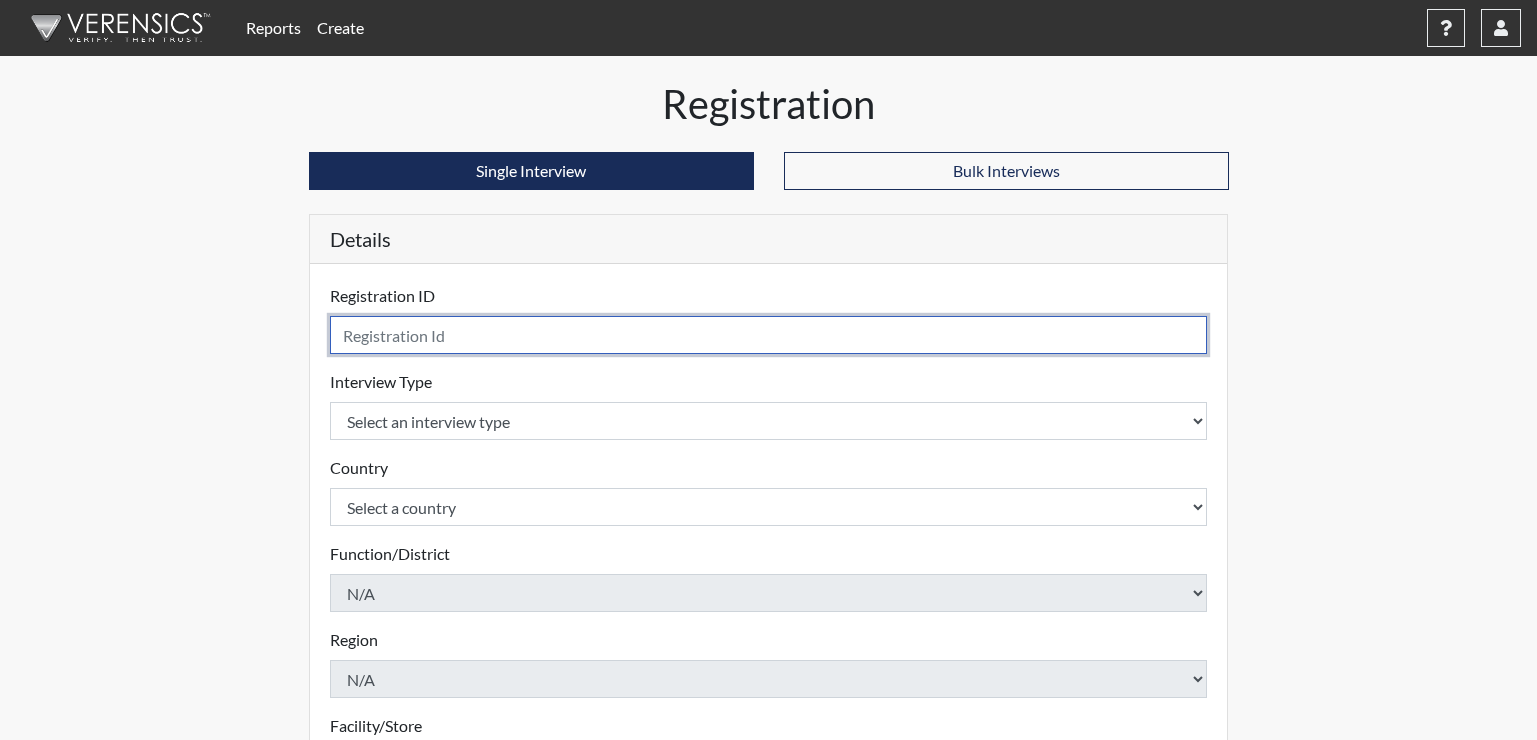 click at bounding box center [769, 335] 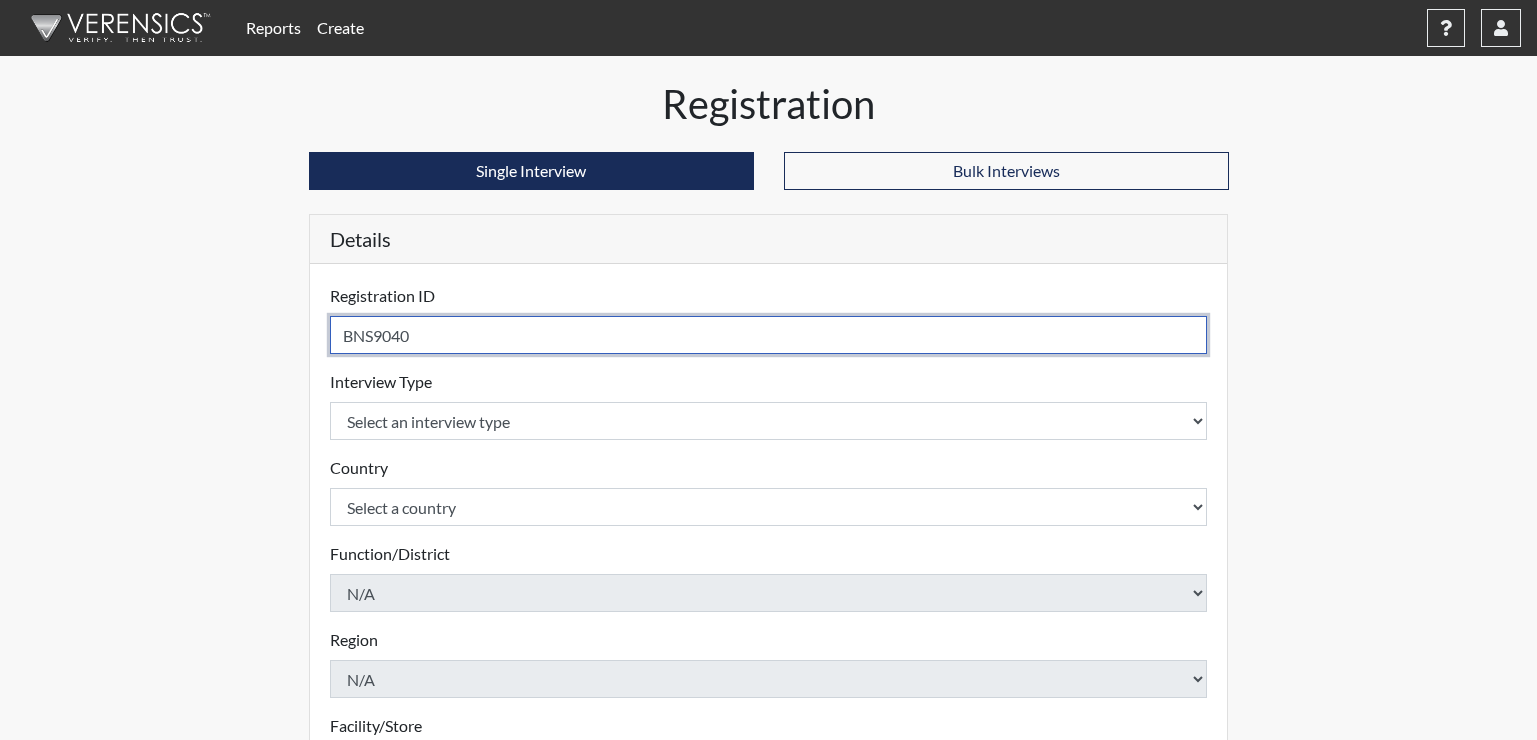 type on "BNS9040" 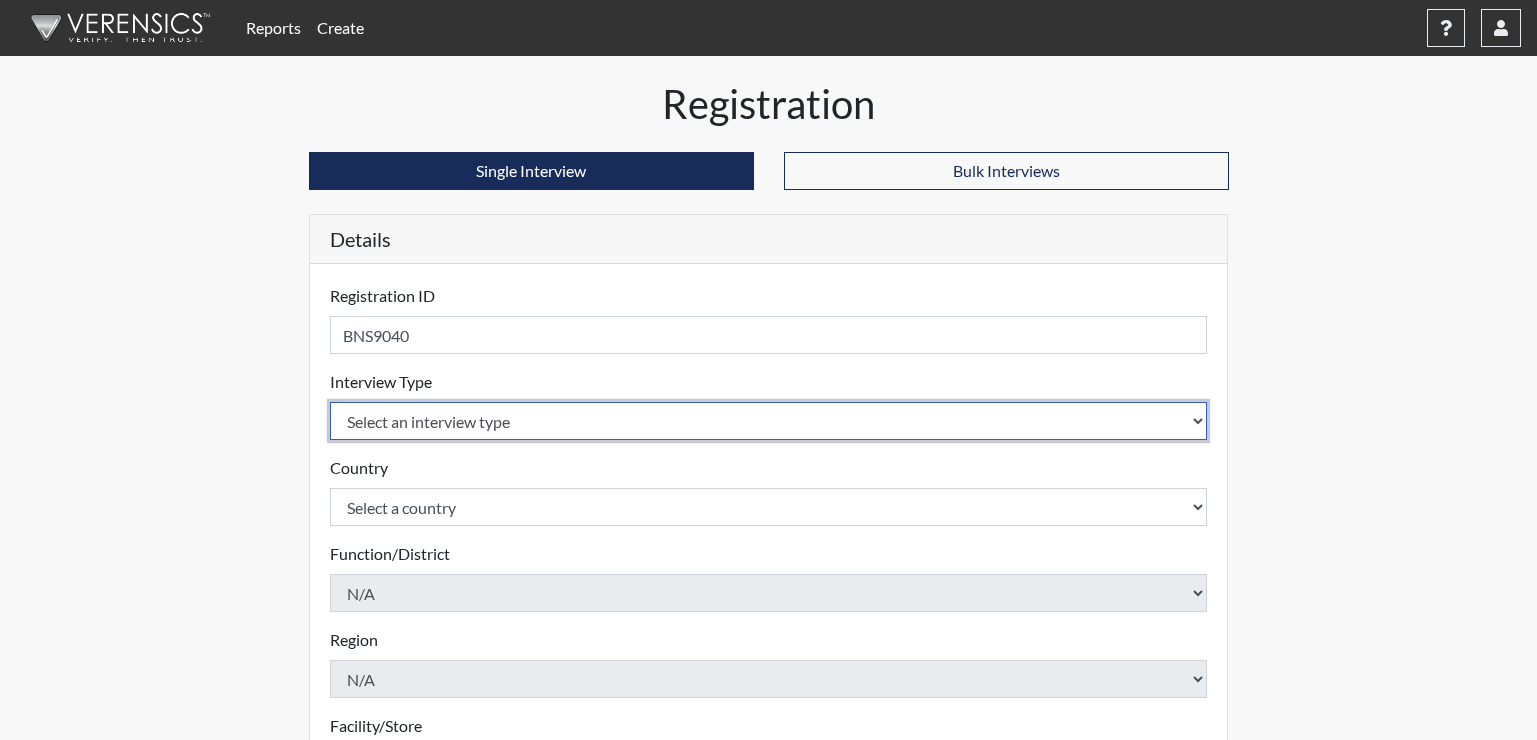 click on "Select an interview type  Corrections Pre-Employment" at bounding box center (769, 421) 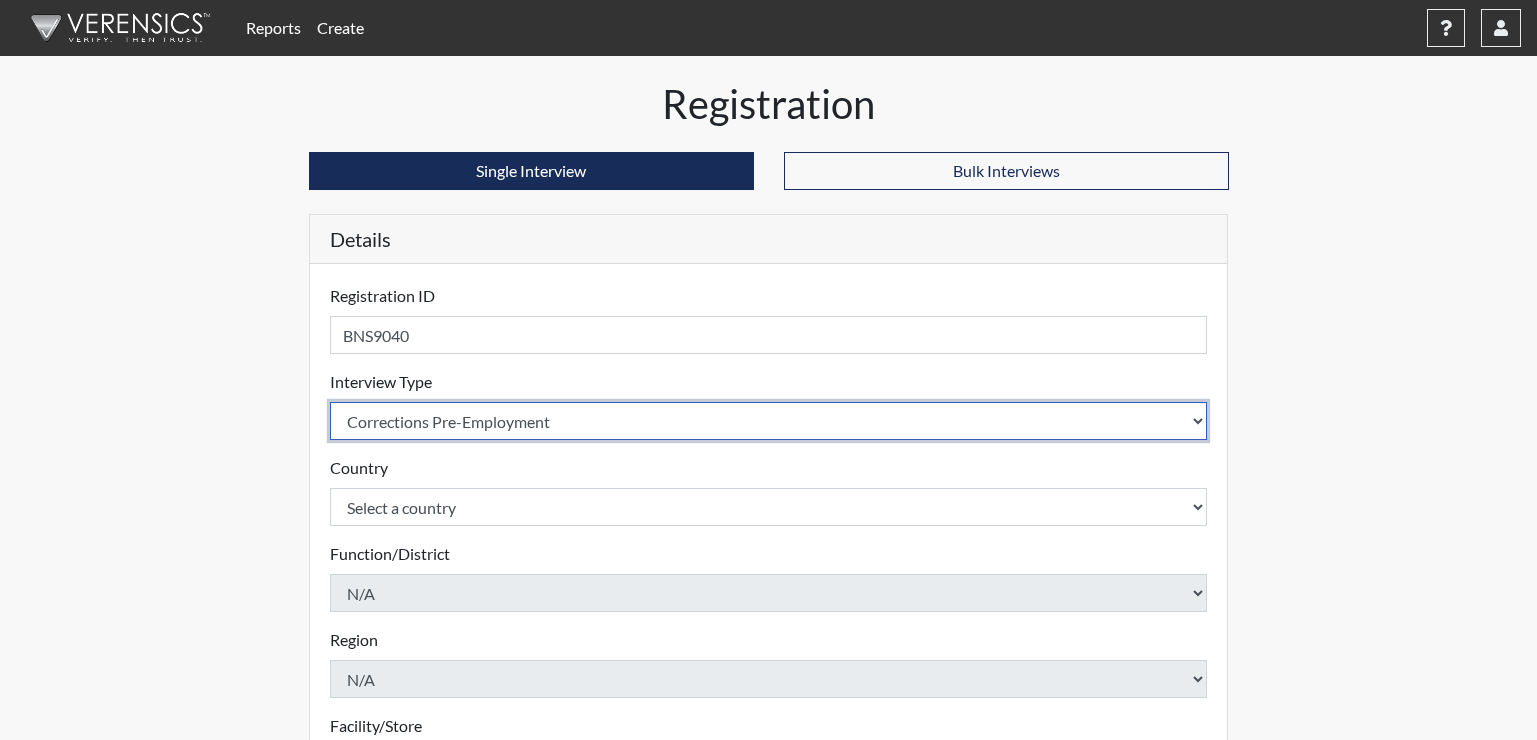 click on "Select an interview type  Corrections Pre-Employment" at bounding box center [769, 421] 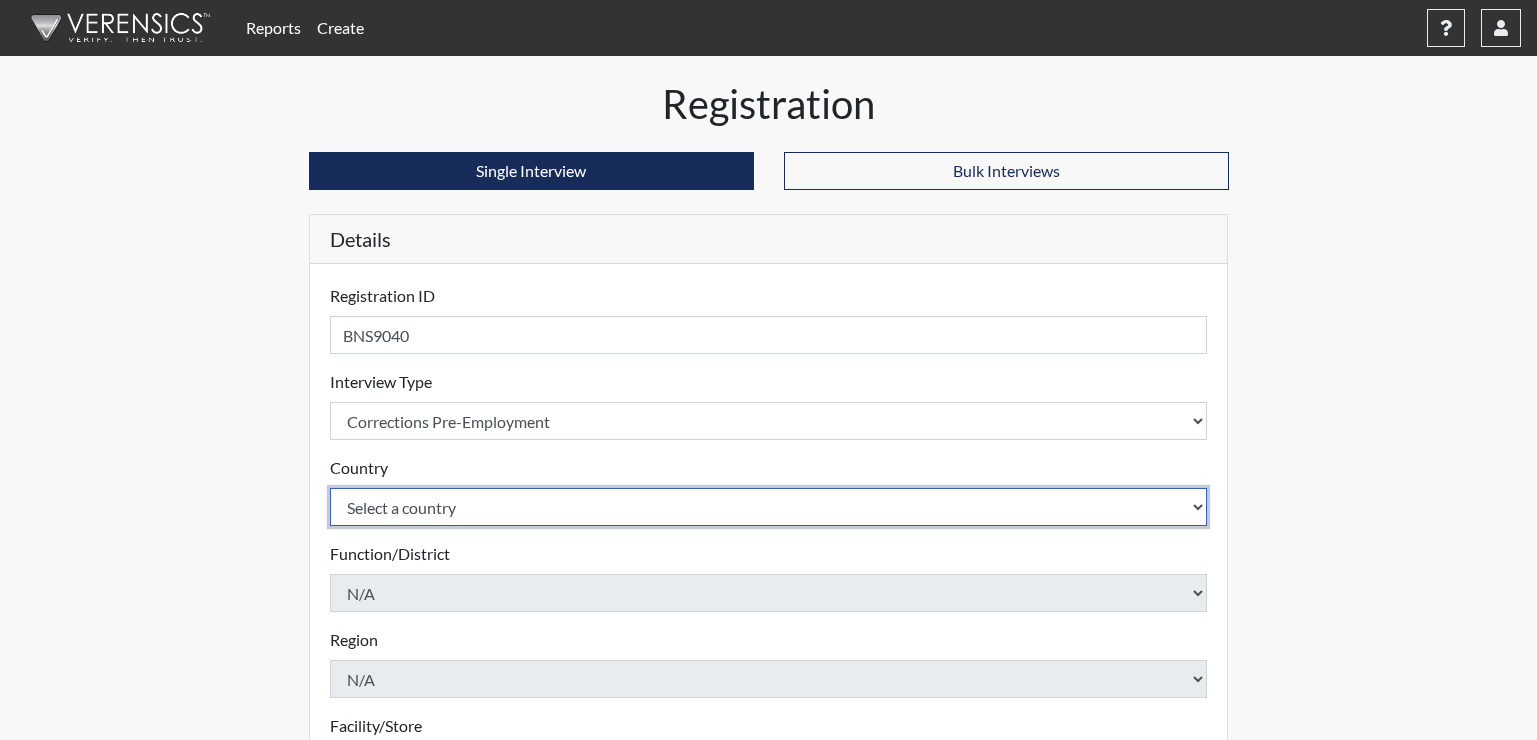 click on "Select a country  United States   Mexico" at bounding box center [769, 507] 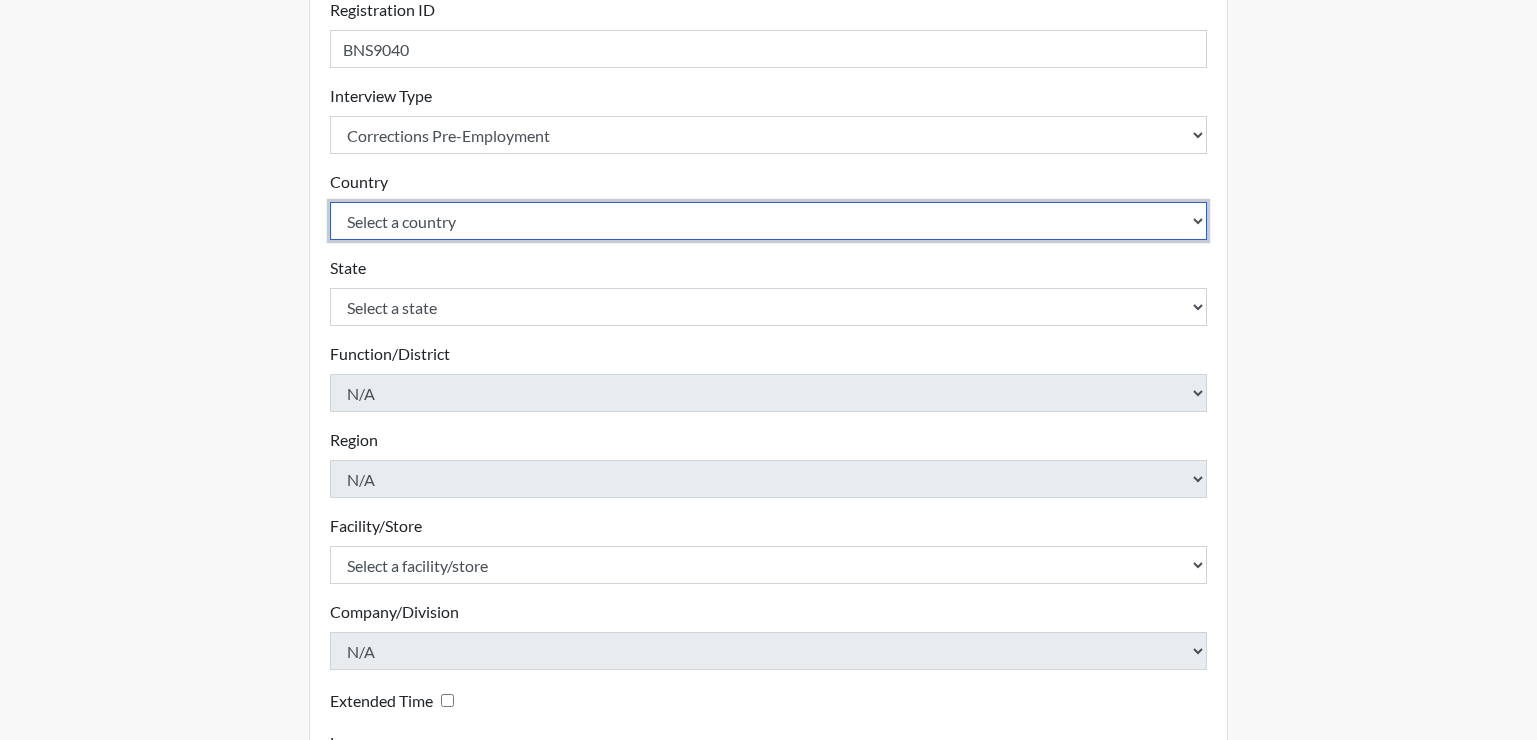 scroll, scrollTop: 316, scrollLeft: 0, axis: vertical 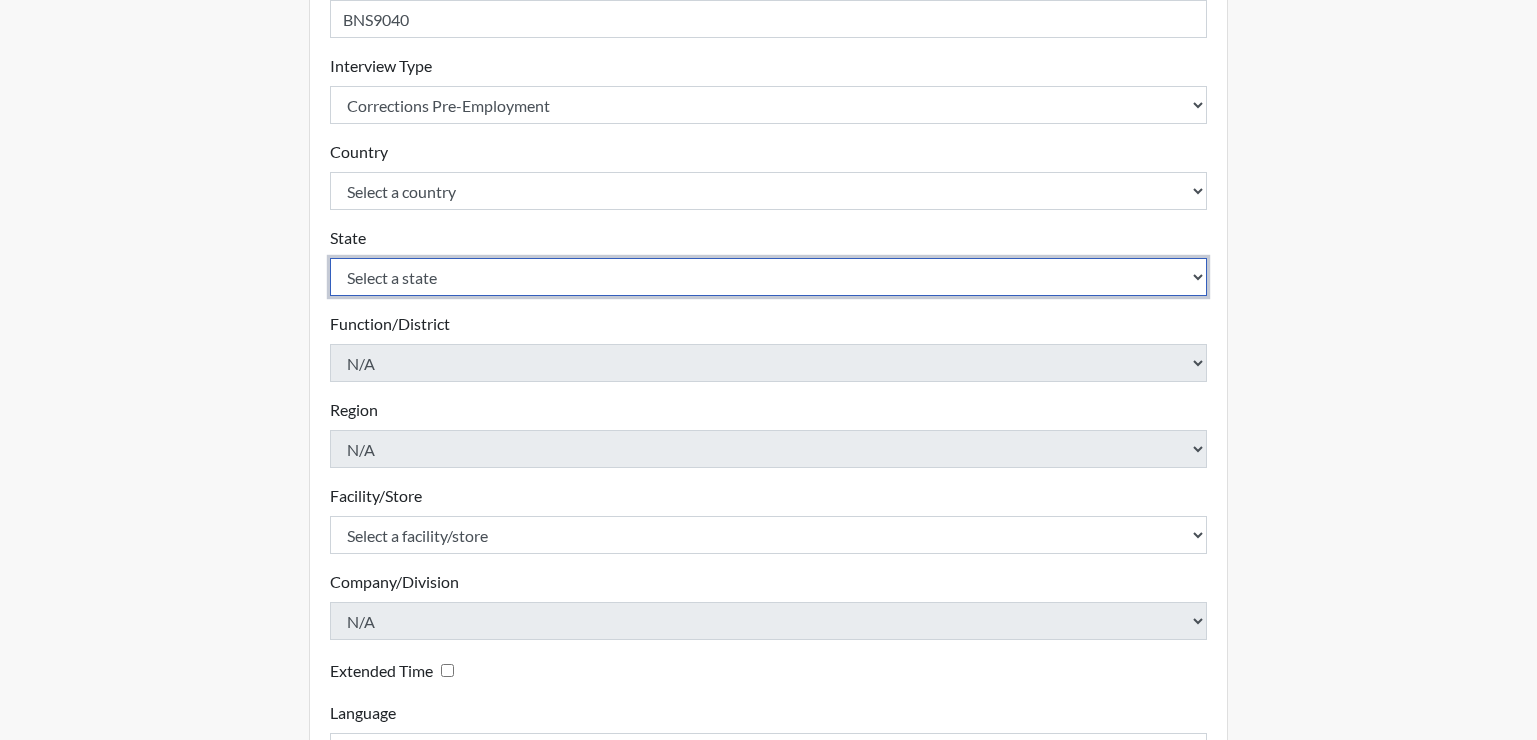 click on "Select a state  Alabama   Alaska   Arizona   Arkansas   California   Colorado   Connecticut   Delaware   Florida   Georgia   Hawaii   Idaho   Illinois   Indiana   Iowa   Kansas   Kentucky   Louisiana   Maine   Maryland   Massachusetts   Michigan   Minnesota   Mississippi   Missouri   Montana   Nebraska   Nevada   New Hampshire   New Jersey   New Mexico   New York   North Carolina   North Dakota   Ohio   Oklahoma   Oregon   Pennsylvania   Rhode Island   South Carolina   South Dakota   Tennessee   Texas   Utah   Vermont   Virginia   Washington   West Virginia   Wisconsin   Wyoming" at bounding box center [769, 277] 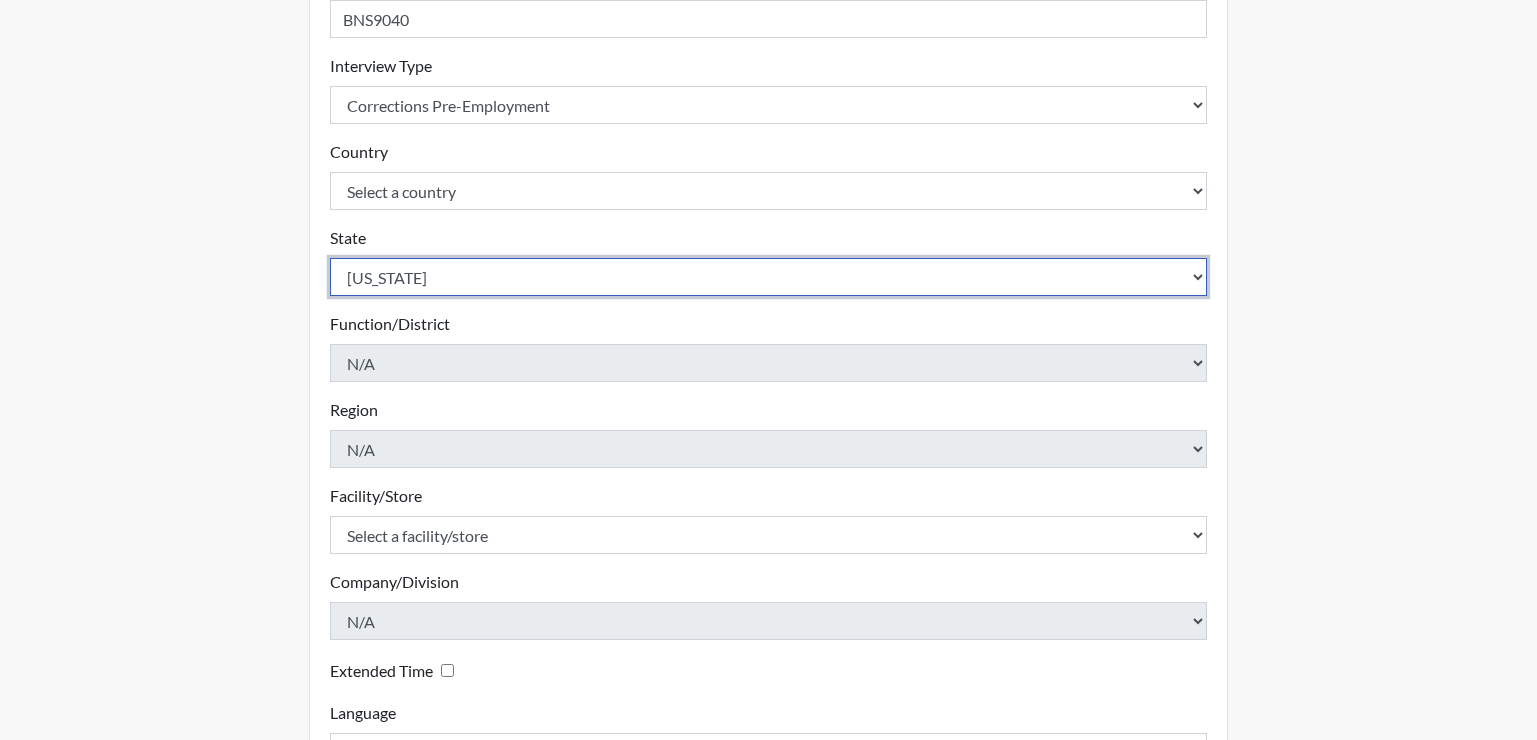 click on "Select a state  Alabama   Alaska   Arizona   Arkansas   California   Colorado   Connecticut   Delaware   Florida   Georgia   Hawaii   Idaho   Illinois   Indiana   Iowa   Kansas   Kentucky   Louisiana   Maine   Maryland   Massachusetts   Michigan   Minnesota   Mississippi   Missouri   Montana   Nebraska   Nevada   New Hampshire   New Jersey   New Mexico   New York   North Carolina   North Dakota   Ohio   Oklahoma   Oregon   Pennsylvania   Rhode Island   South Carolina   South Dakota   Tennessee   Texas   Utah   Vermont   Virginia   Washington   West Virginia   Wisconsin   Wyoming" at bounding box center [769, 277] 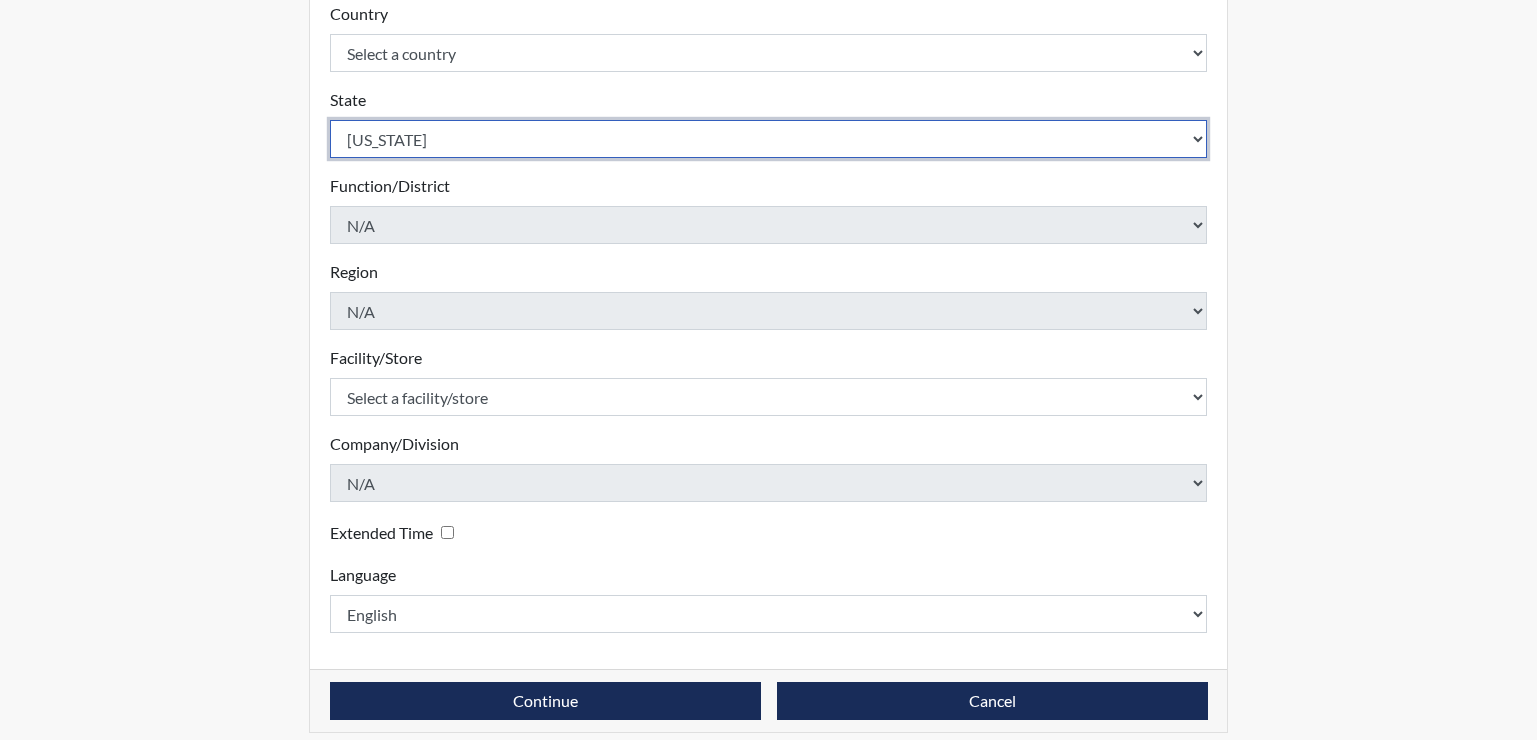 scroll, scrollTop: 471, scrollLeft: 0, axis: vertical 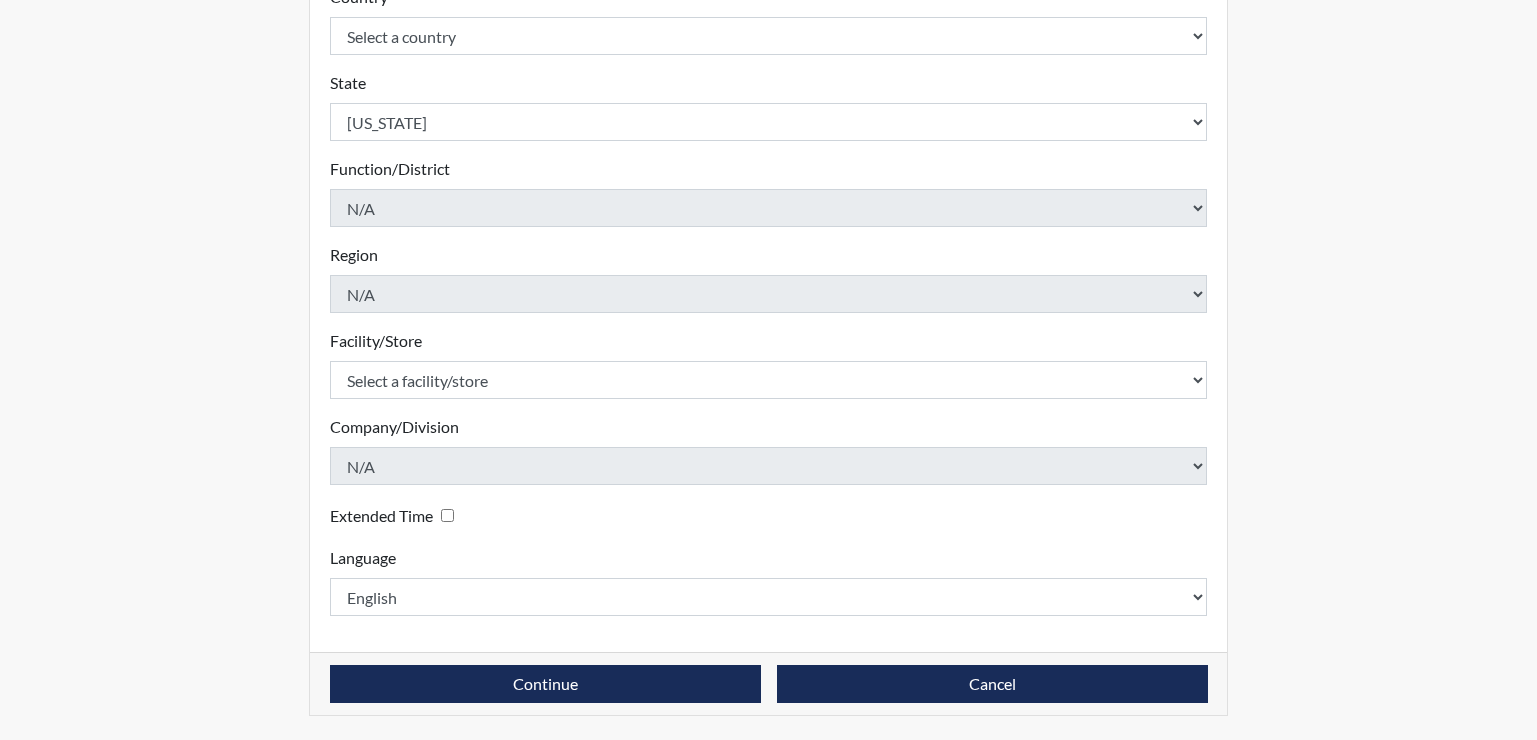 click on "Facility/Store" at bounding box center (376, 341) 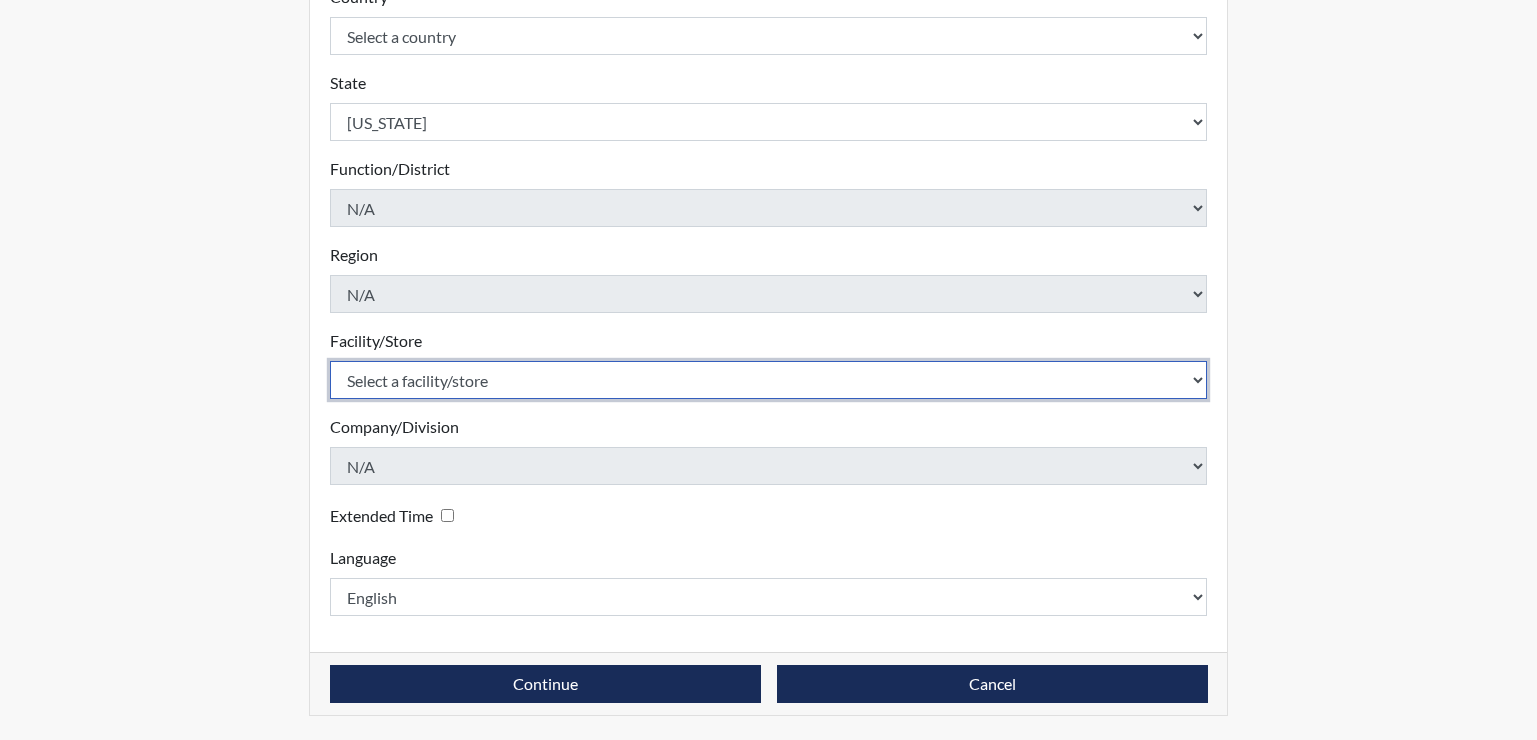 click on "Select a facility/store  Hancock SP" at bounding box center (769, 380) 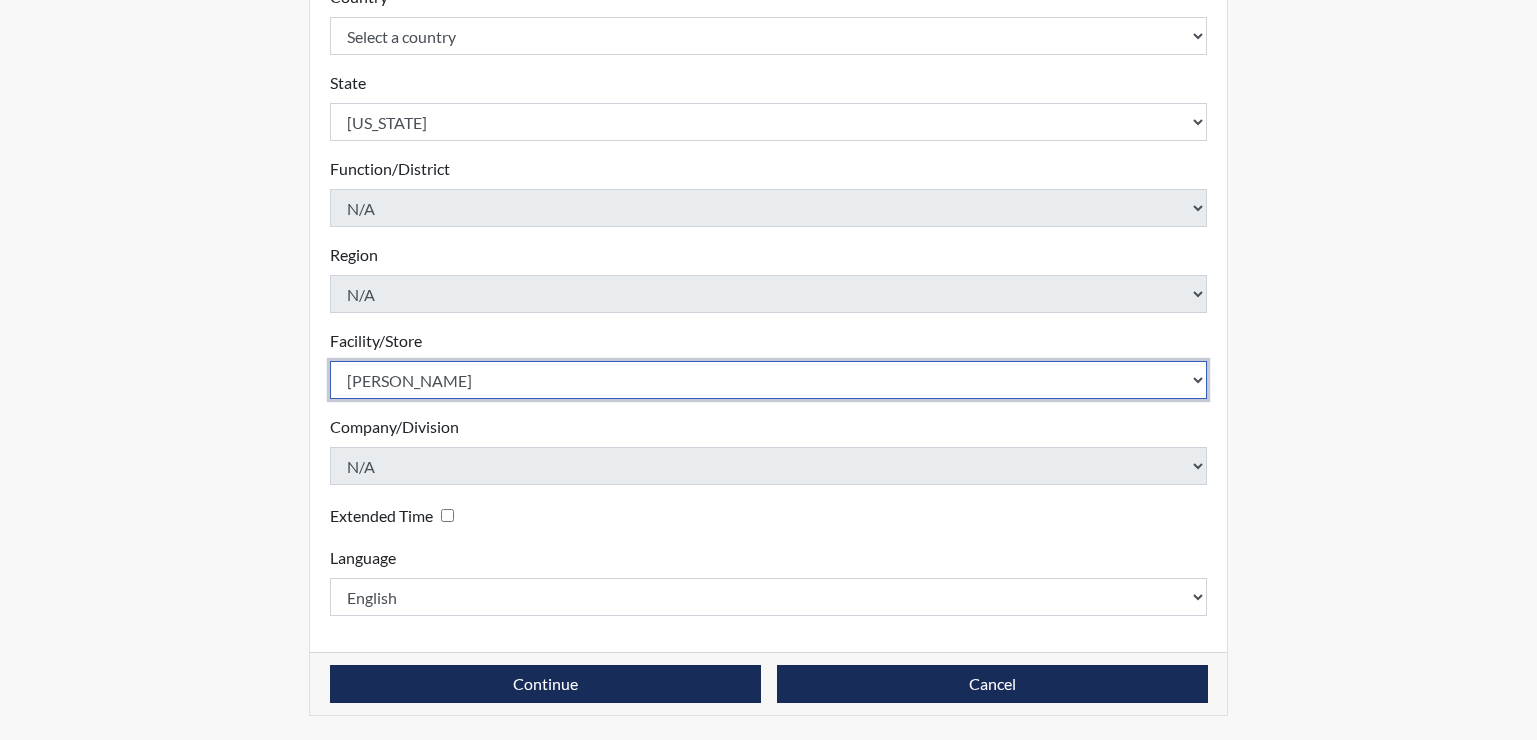 click on "Select a facility/store  Hancock SP" at bounding box center (769, 380) 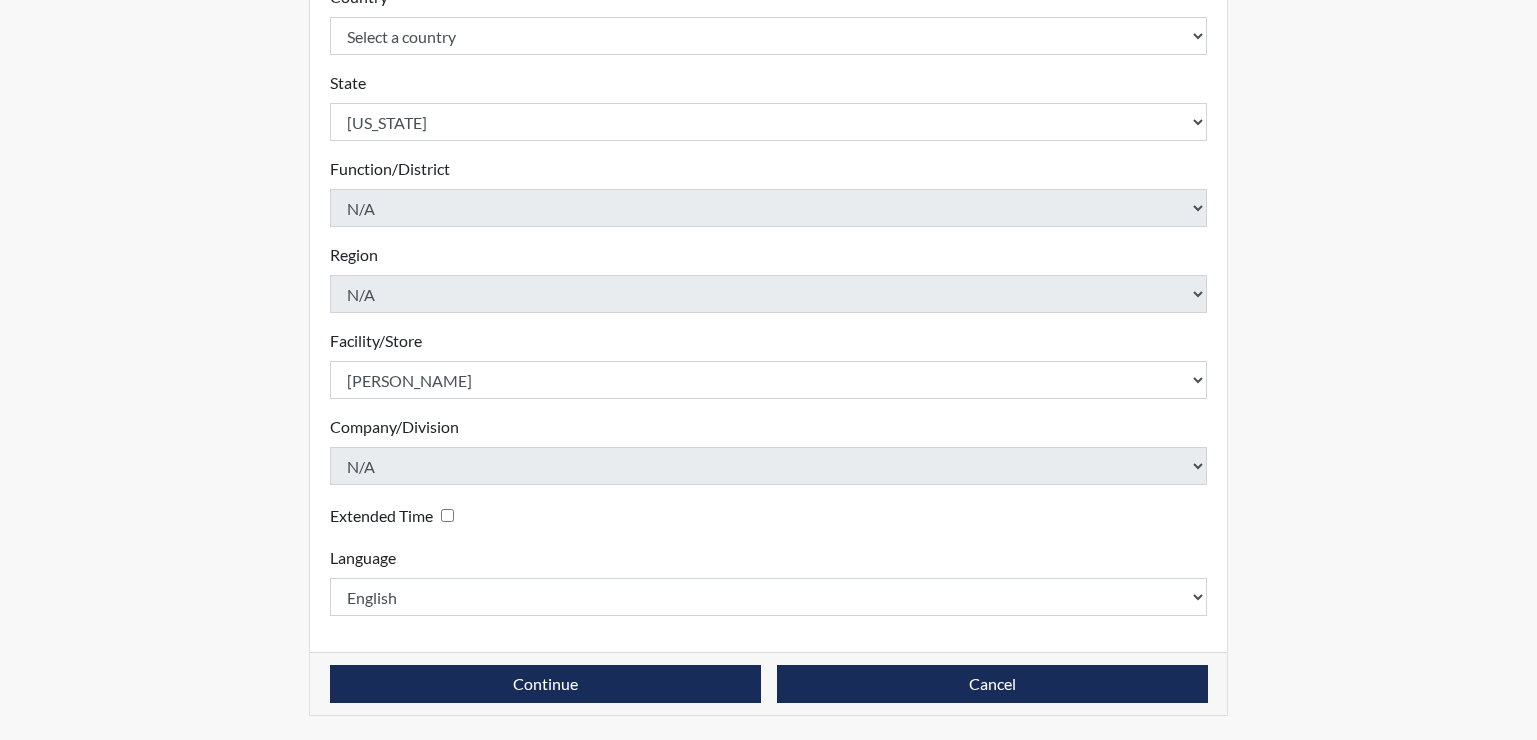 drag, startPoint x: 644, startPoint y: 670, endPoint x: 248, endPoint y: 630, distance: 398.01508 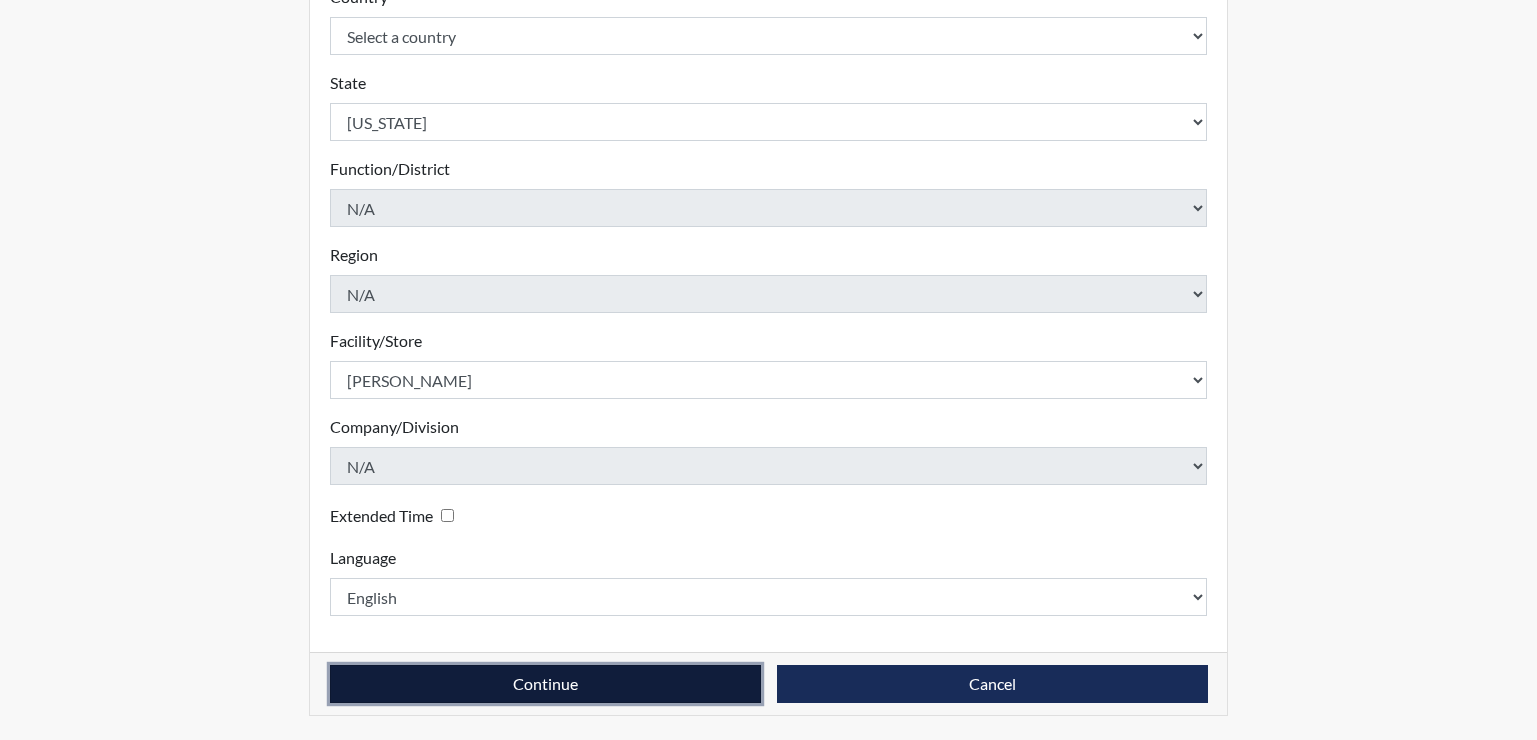 click on "Continue" at bounding box center (545, 684) 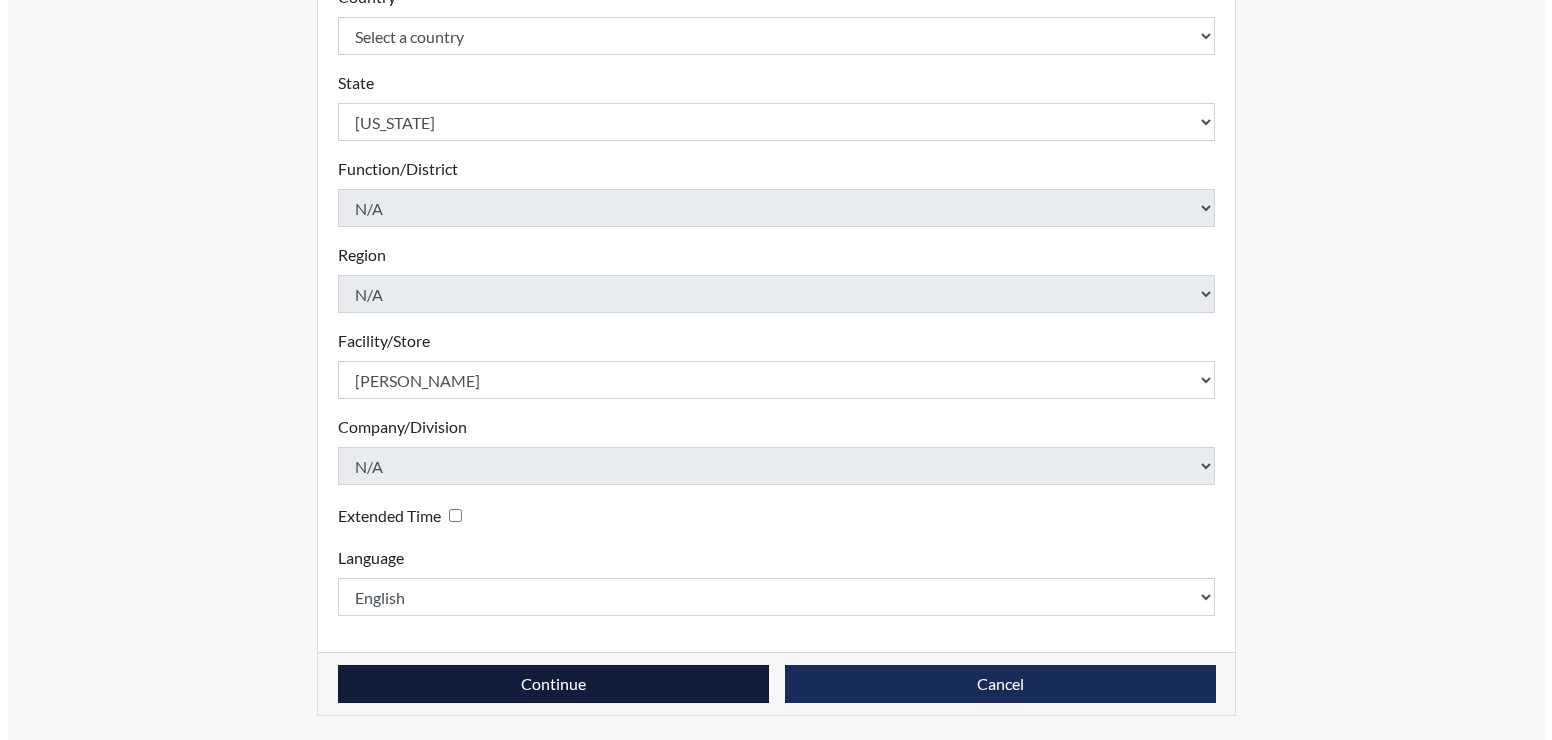 scroll, scrollTop: 0, scrollLeft: 0, axis: both 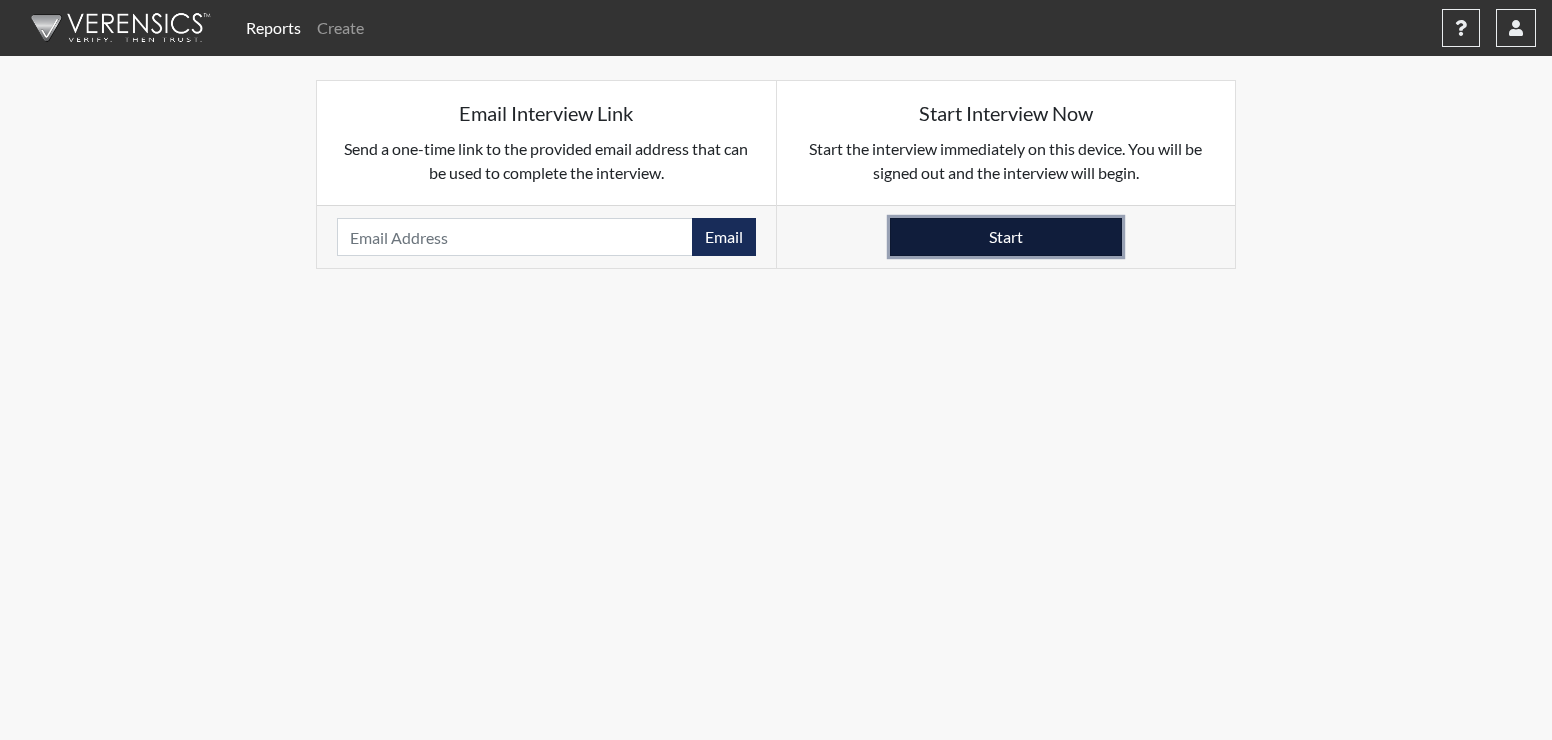 click on "Start" at bounding box center (1006, 237) 